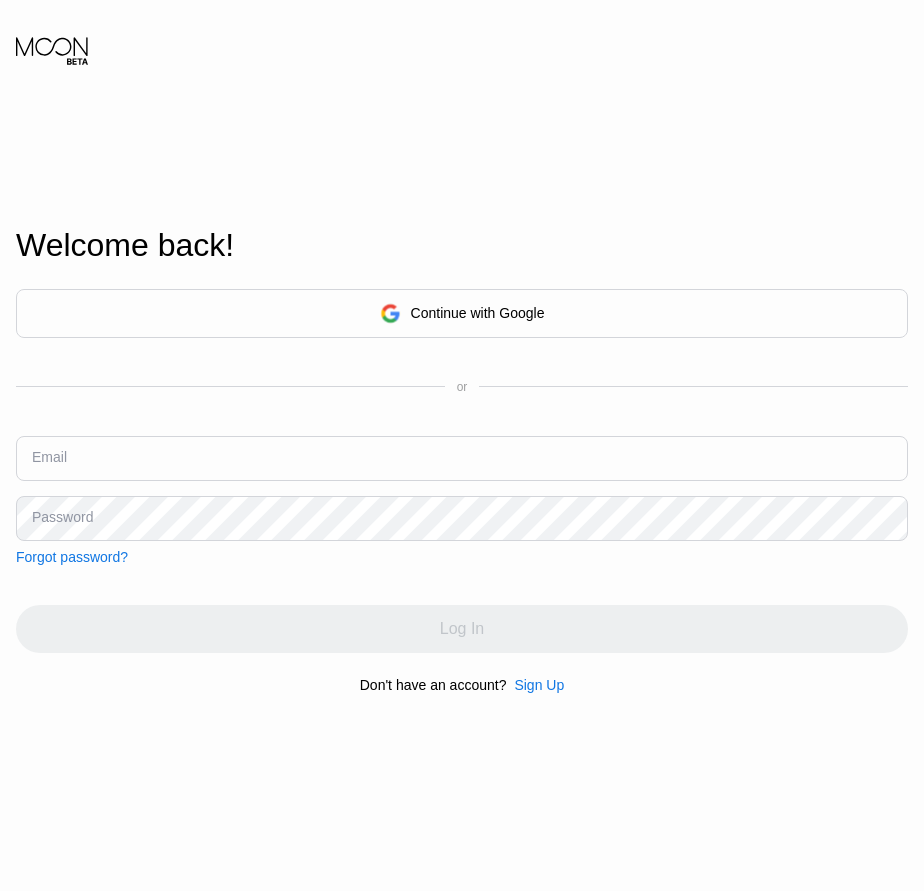 scroll, scrollTop: 0, scrollLeft: 0, axis: both 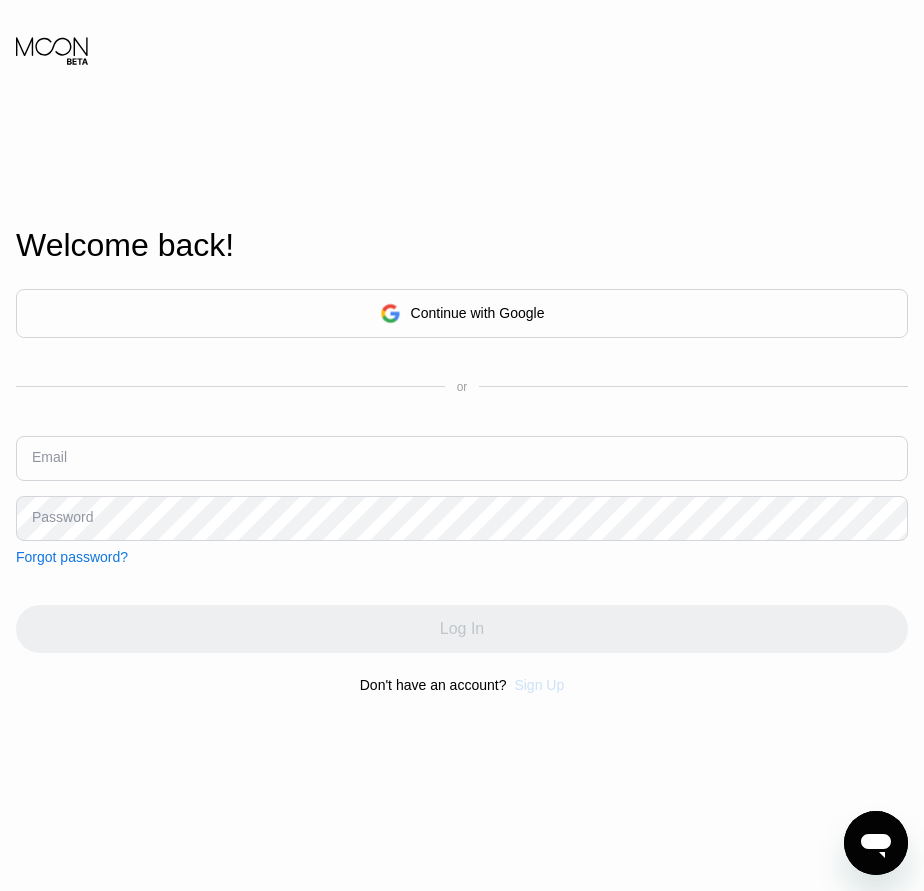 click on "Sign Up" at bounding box center [539, 685] 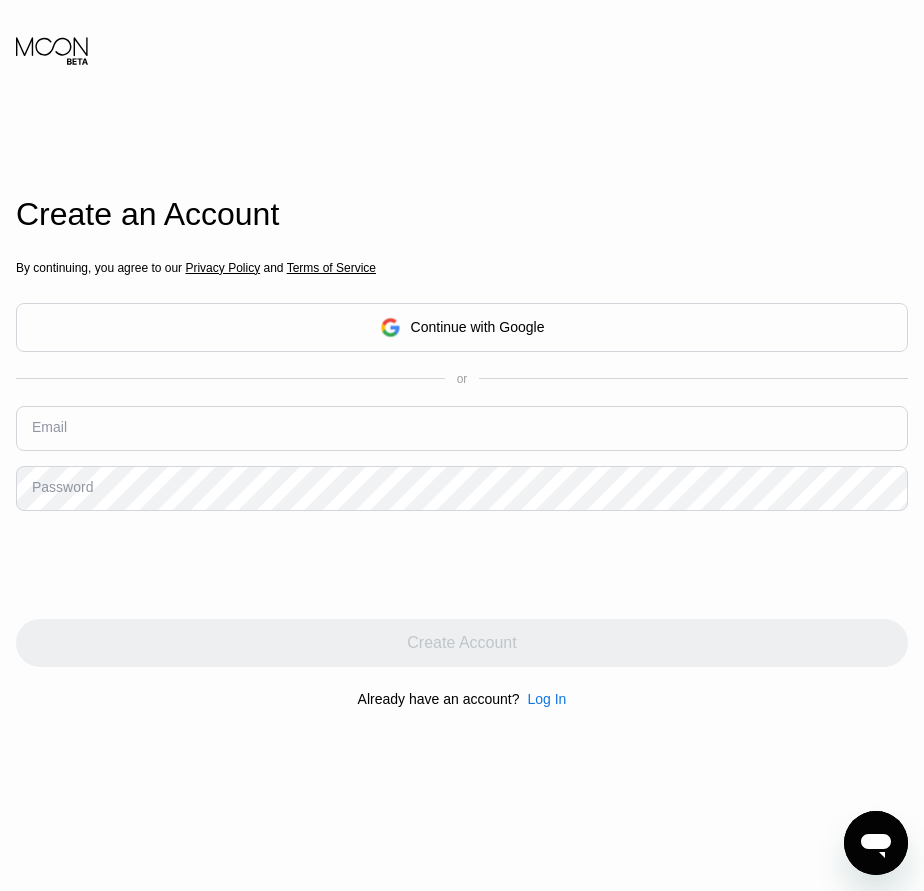 drag, startPoint x: 56, startPoint y: 433, endPoint x: 36, endPoint y: 434, distance: 20.024984 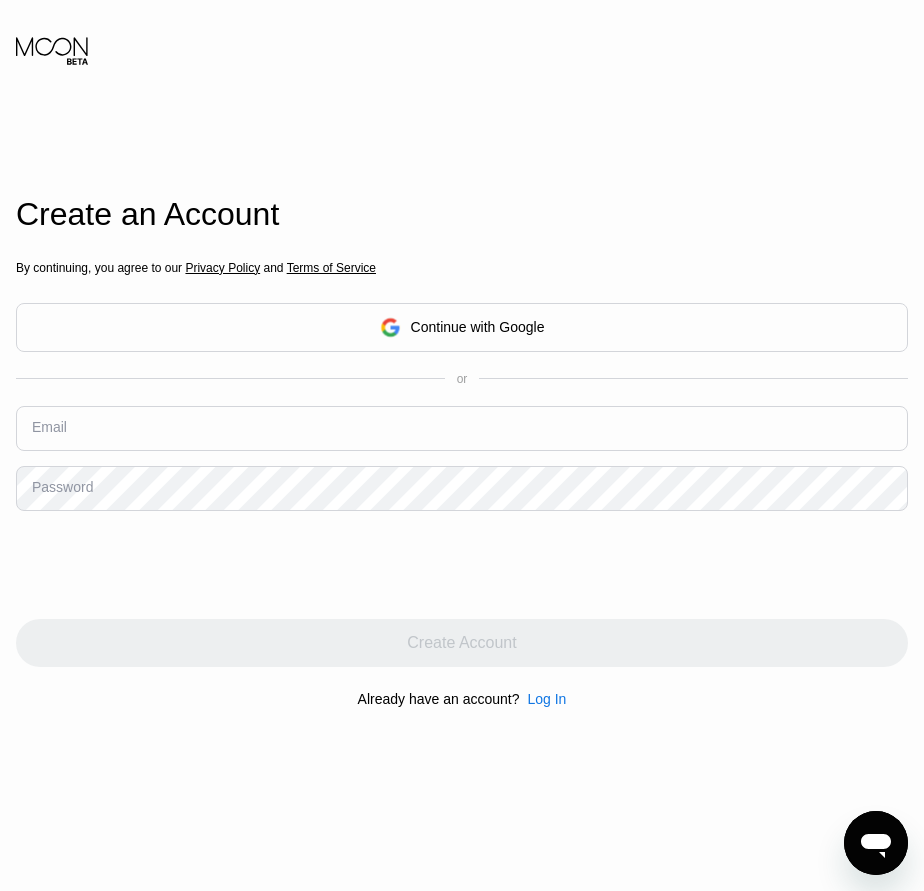 drag, startPoint x: 36, startPoint y: 434, endPoint x: 160, endPoint y: 430, distance: 124.0645 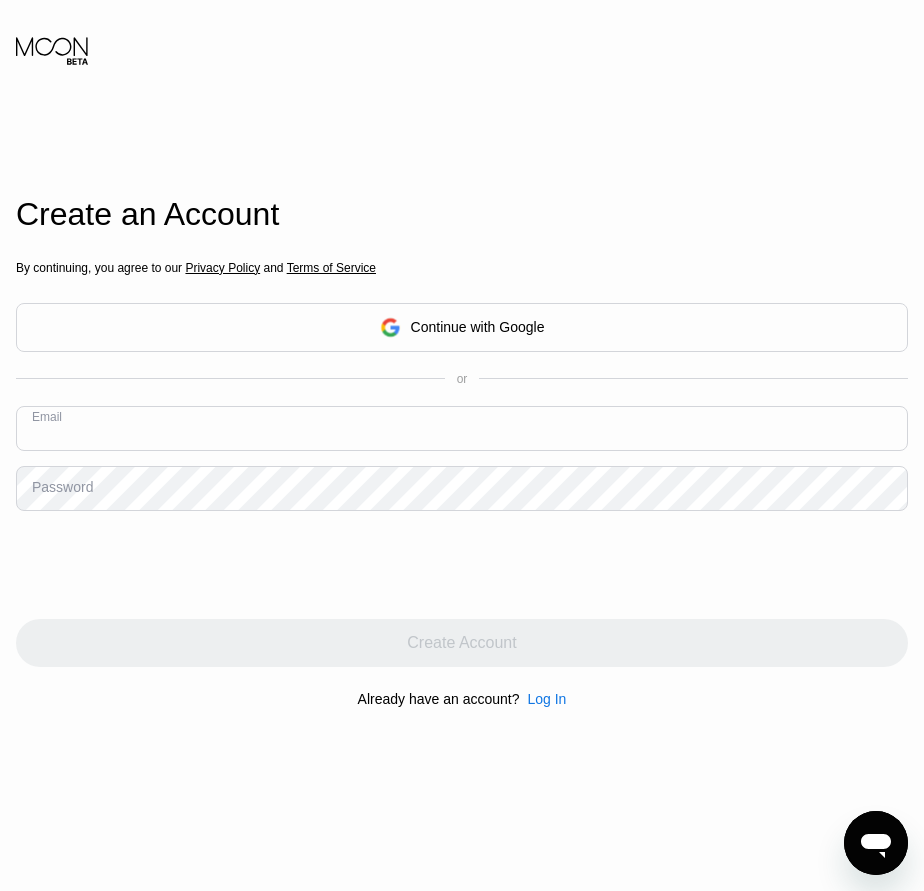 paste on "[EMAIL]" 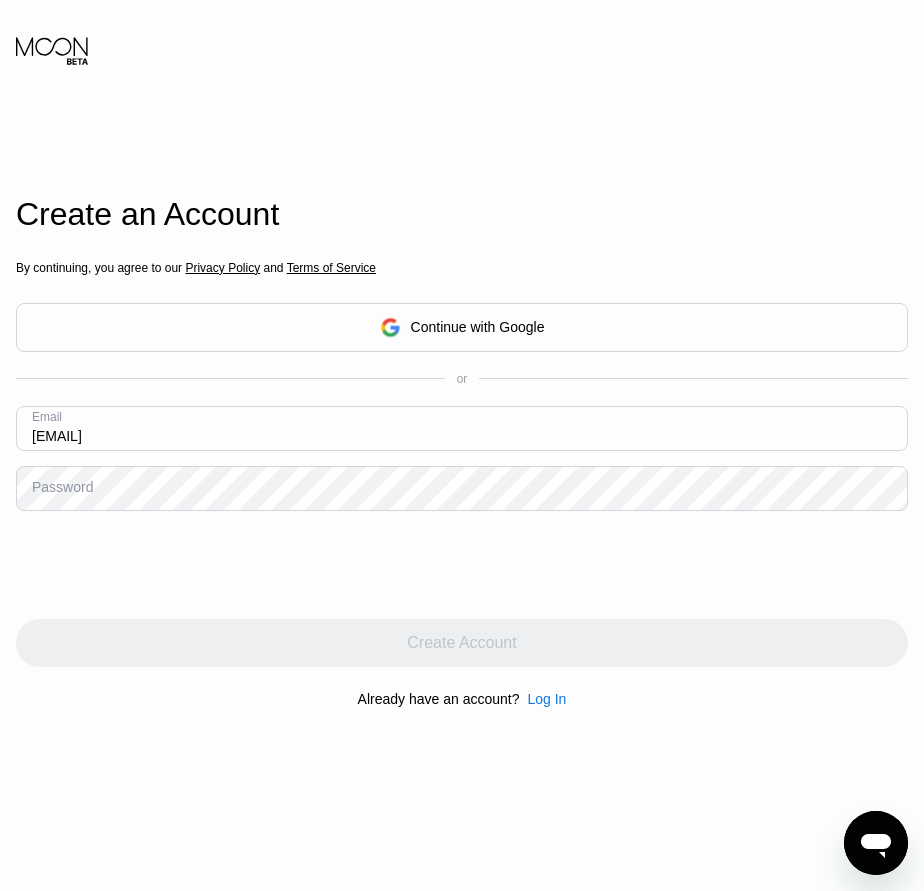 type on "[EMAIL]" 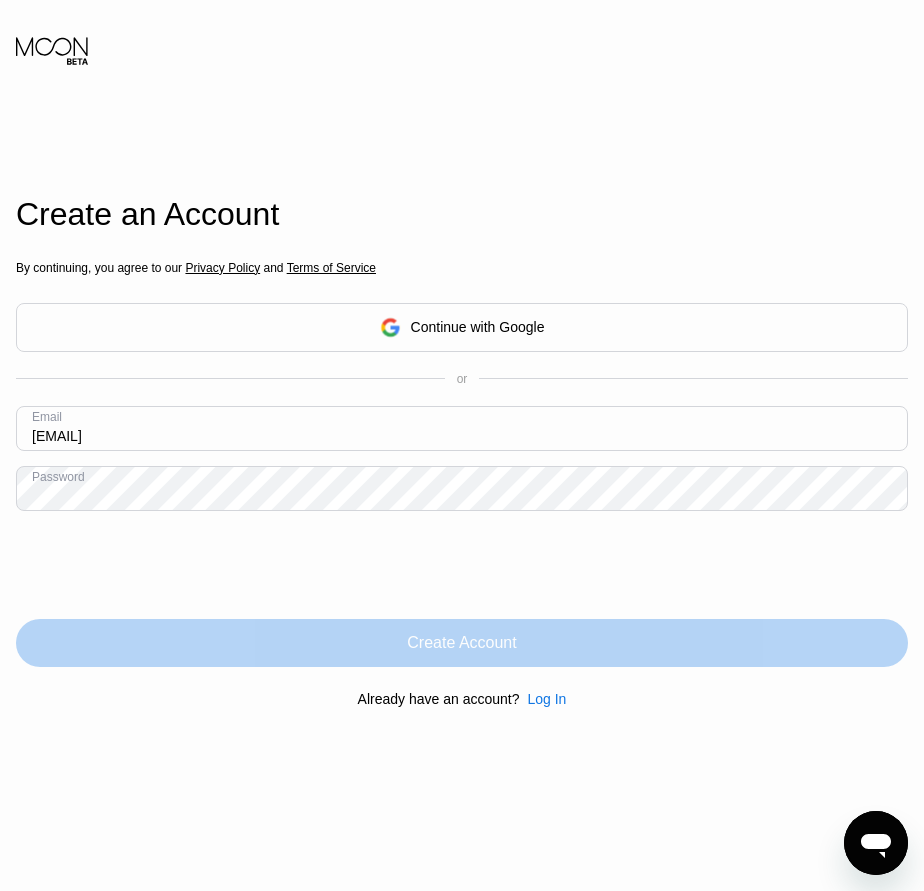 click on "Create Account" at bounding box center [461, 643] 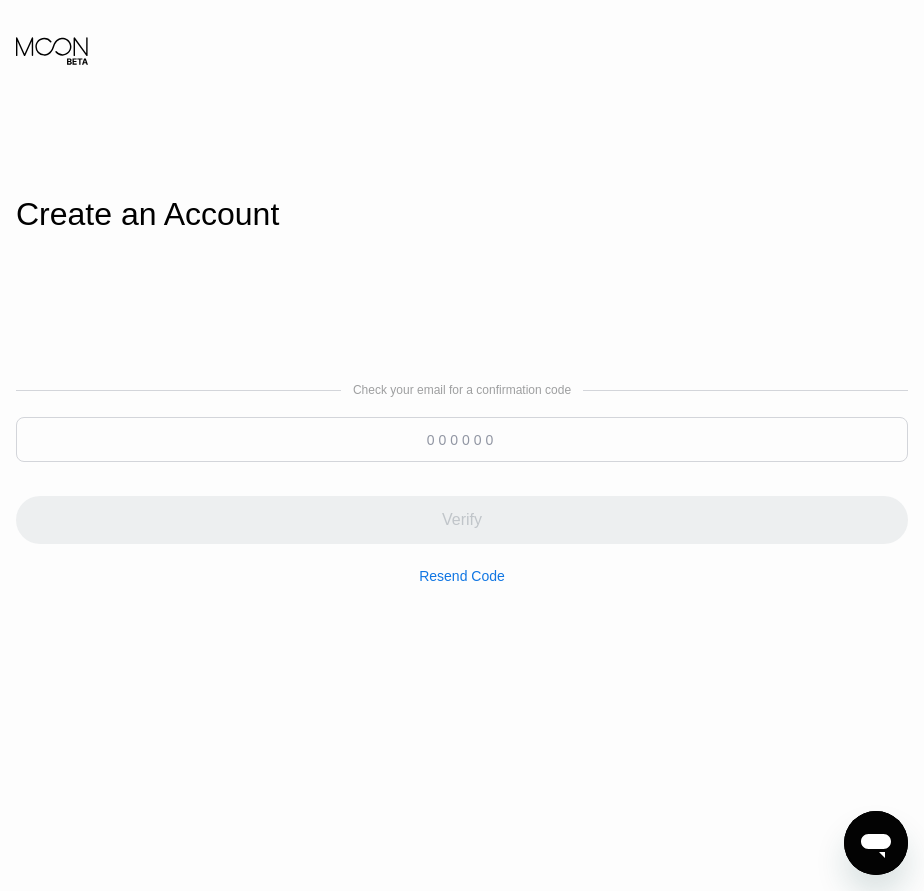 click at bounding box center [462, 439] 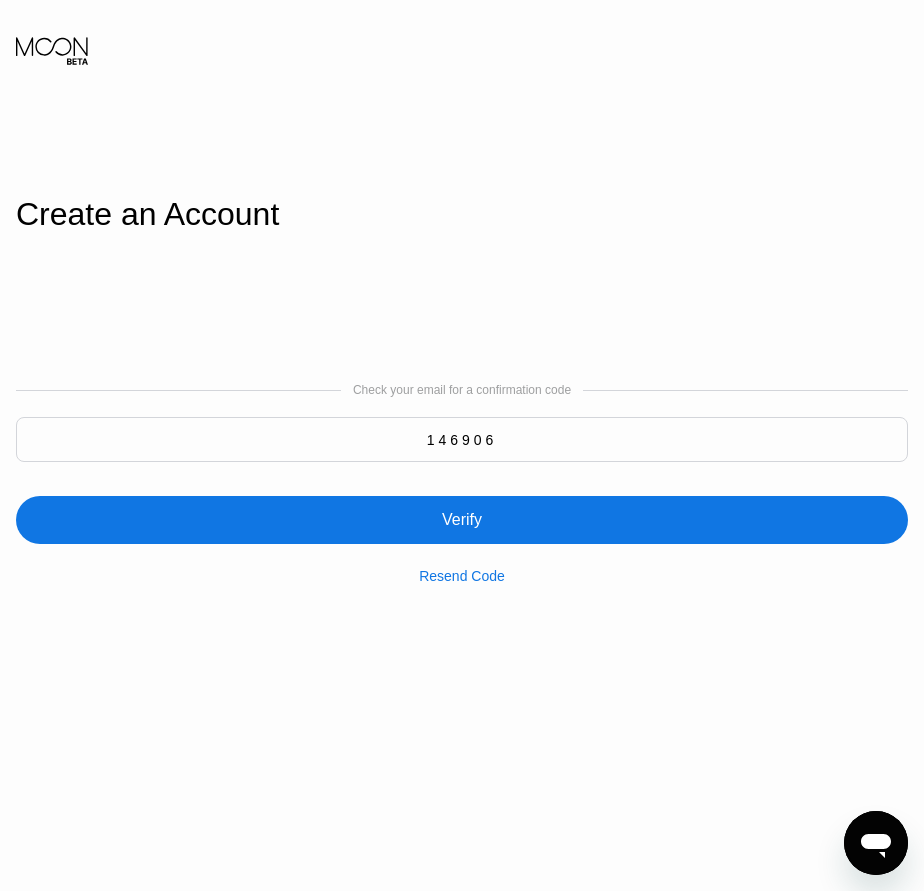 type on "146906" 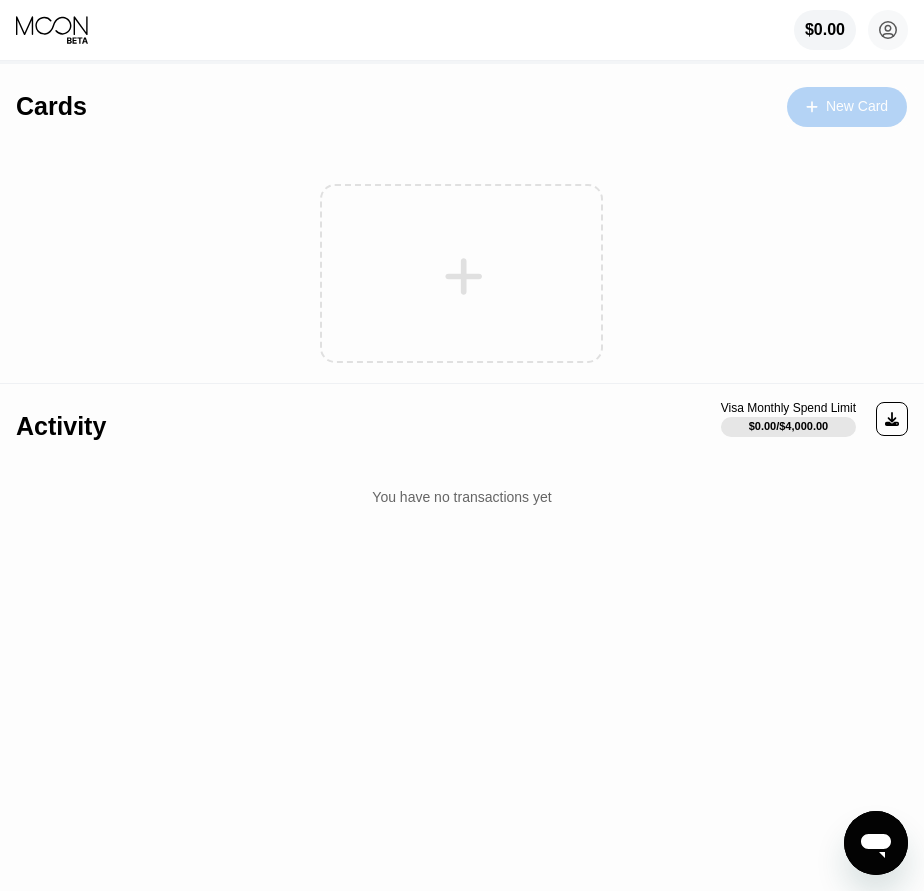 click on "New Card" at bounding box center [857, 106] 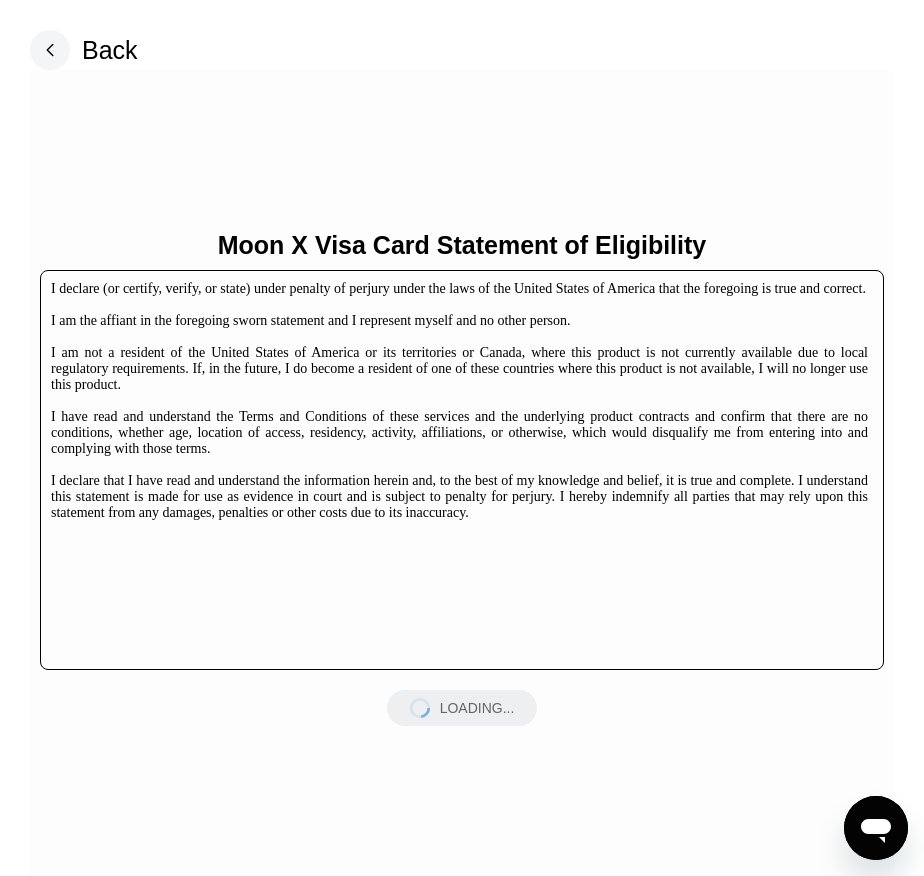 scroll, scrollTop: 0, scrollLeft: 0, axis: both 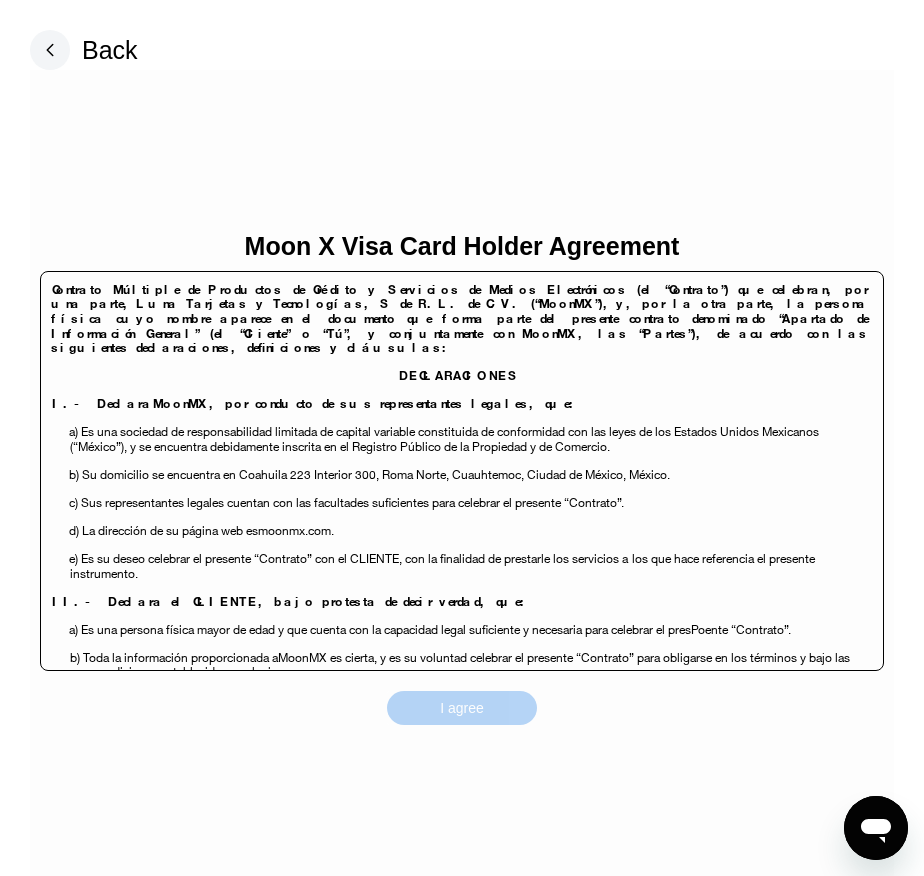 click on "I agree" at bounding box center (462, 708) 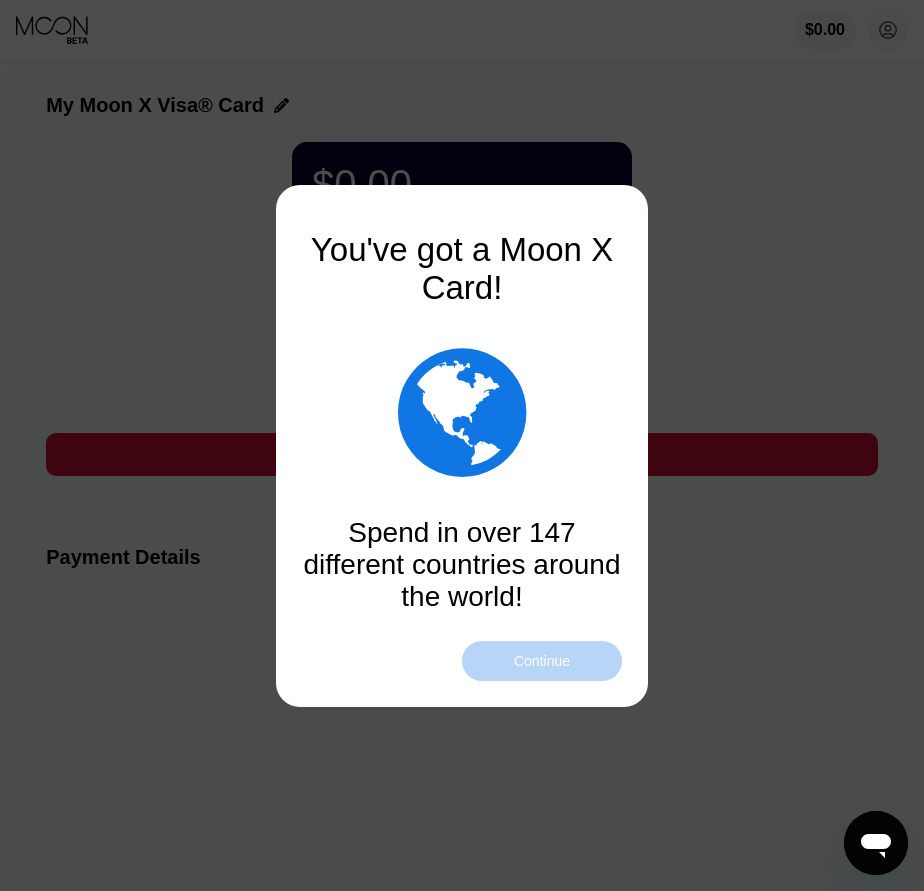 click on "Continue" at bounding box center [542, 661] 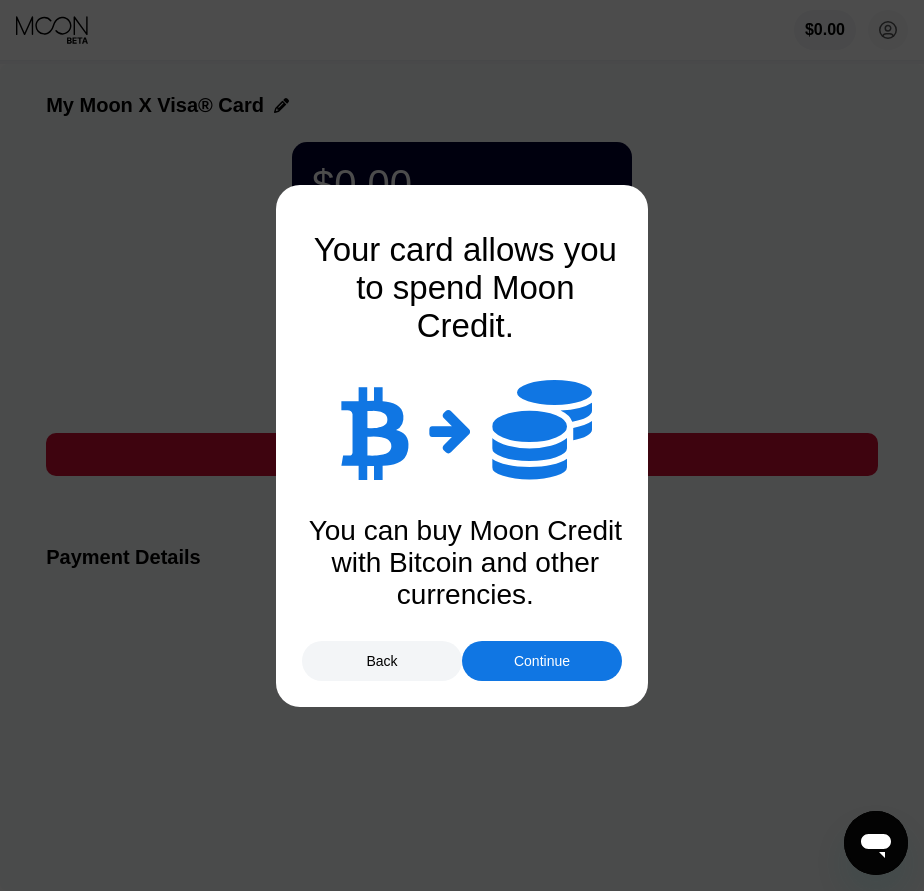 click on "Continue" at bounding box center [542, 661] 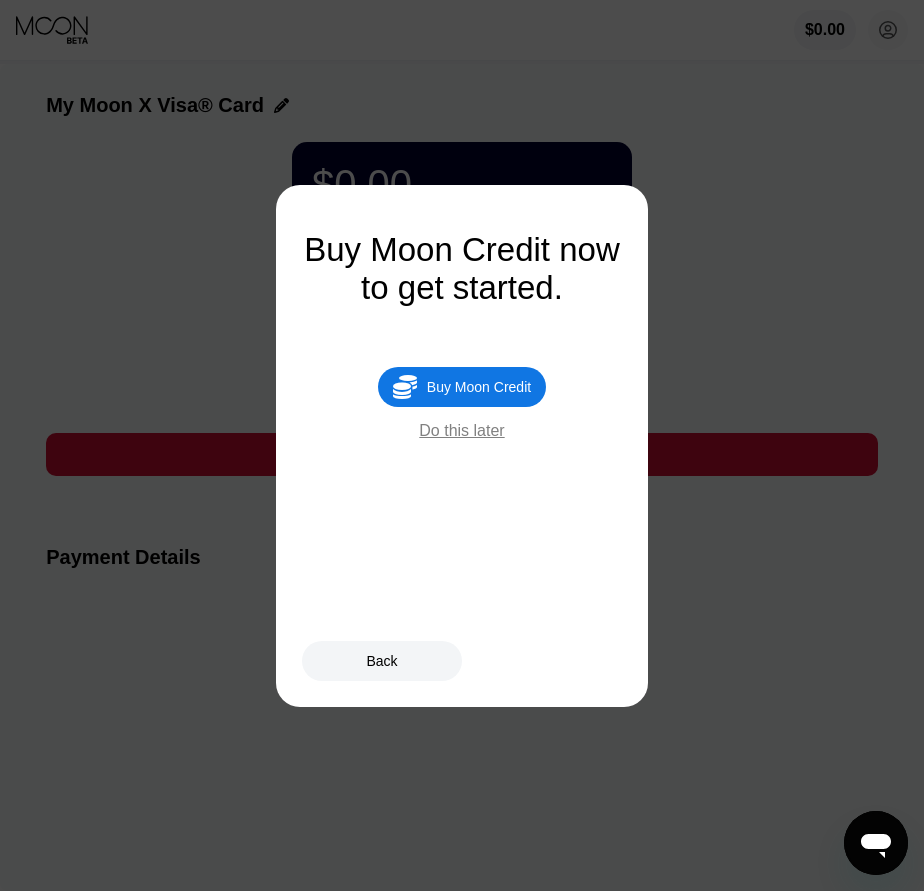 click on "Buy Moon Credit" at bounding box center (479, 387) 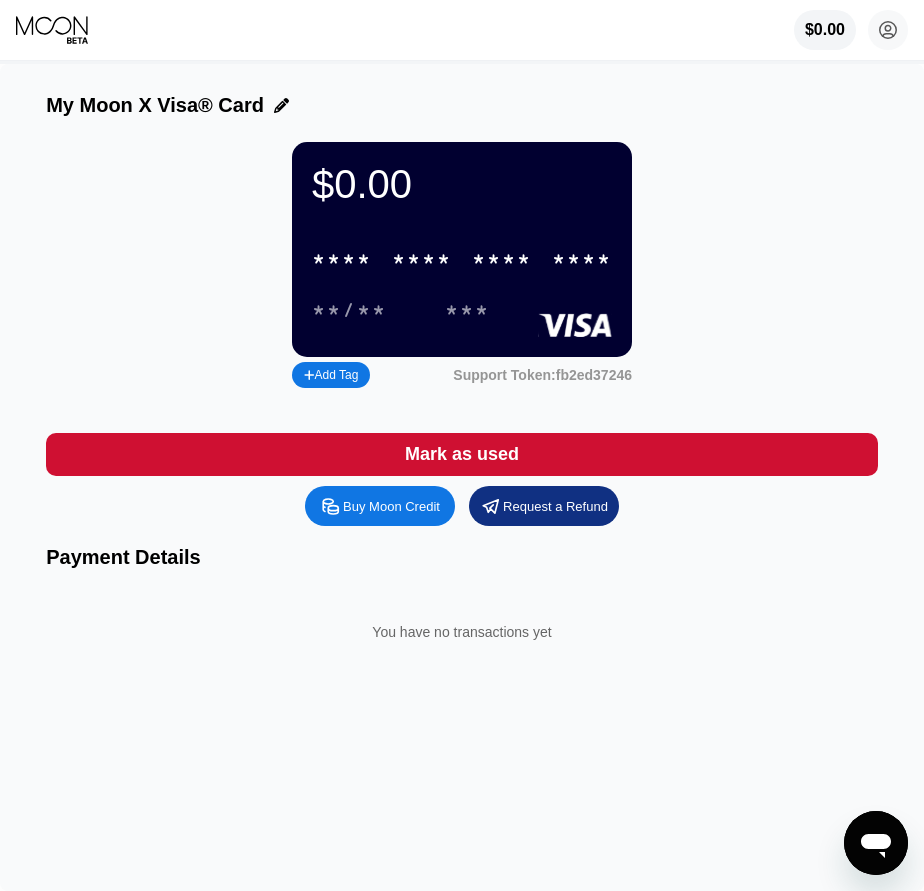 type on "0" 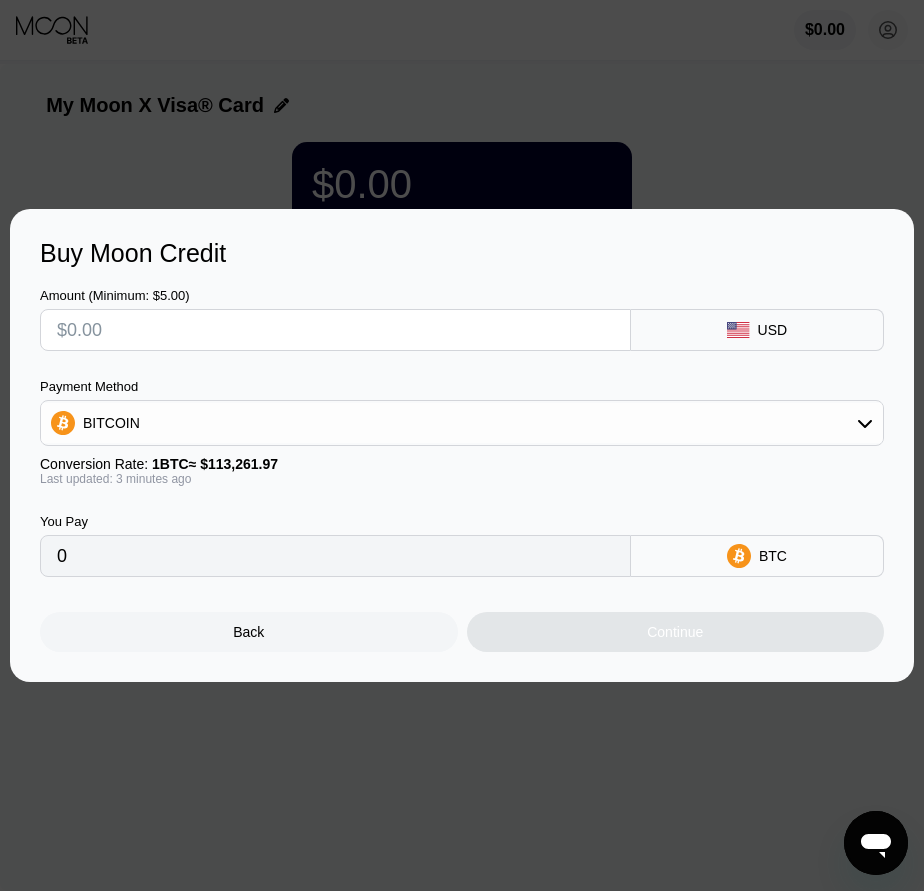 click at bounding box center (335, 330) 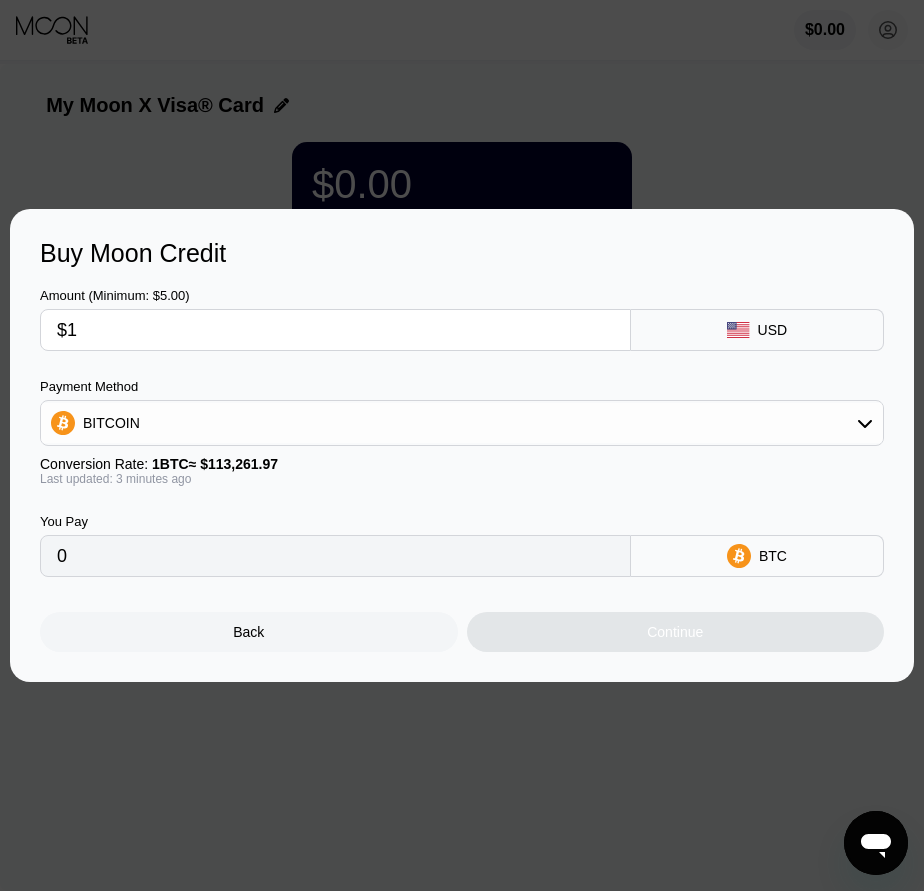 type on "0.00000883" 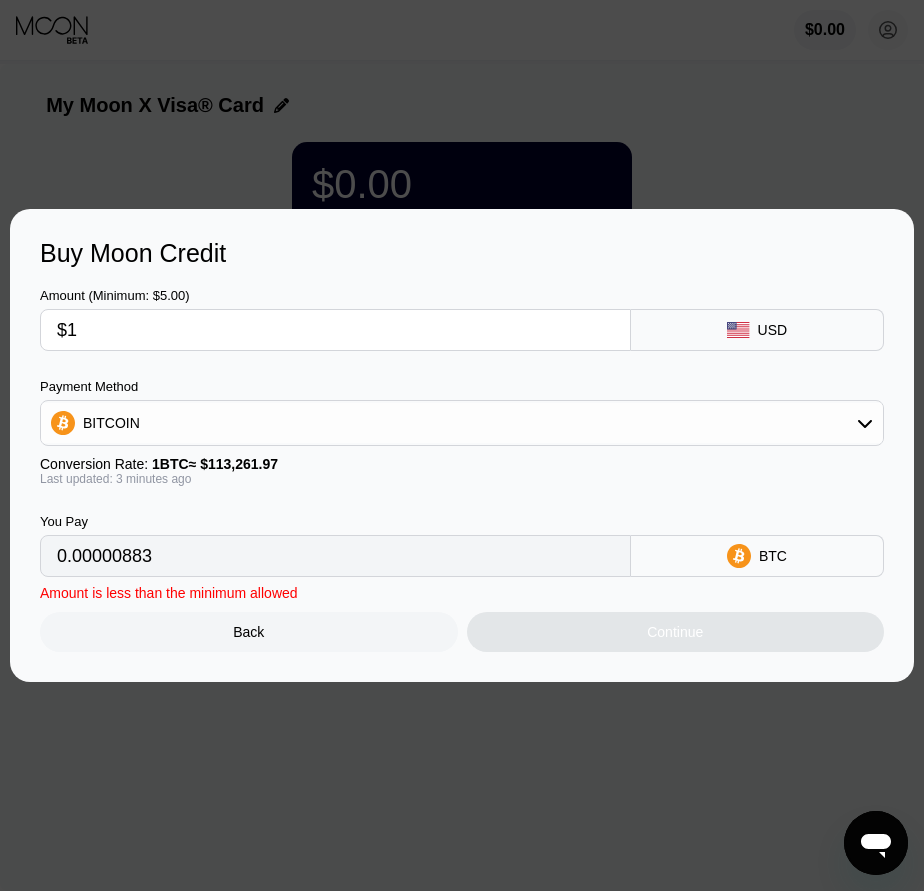 type on "$12" 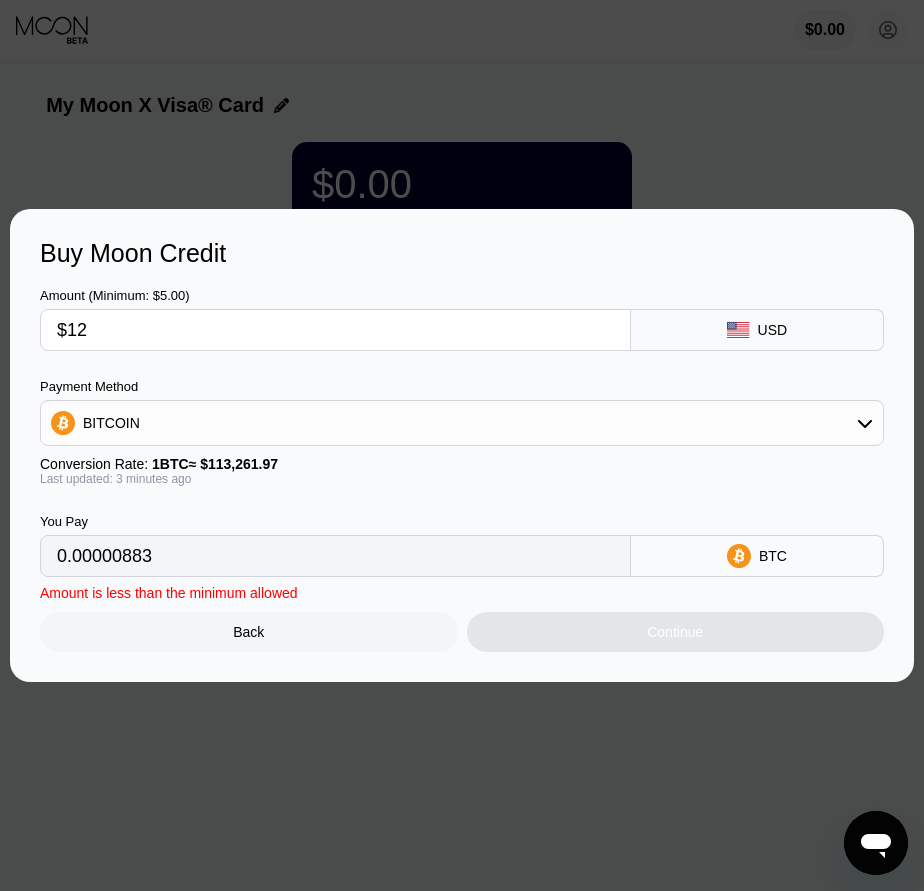 type on "0.00010595" 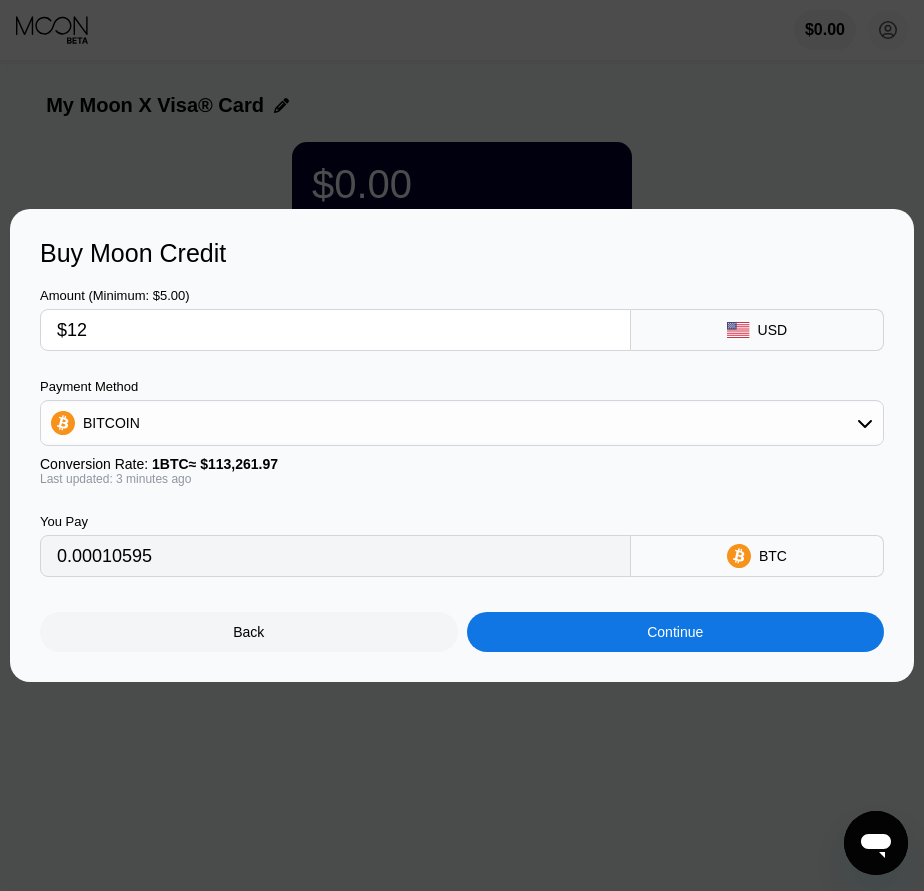 type on "$12" 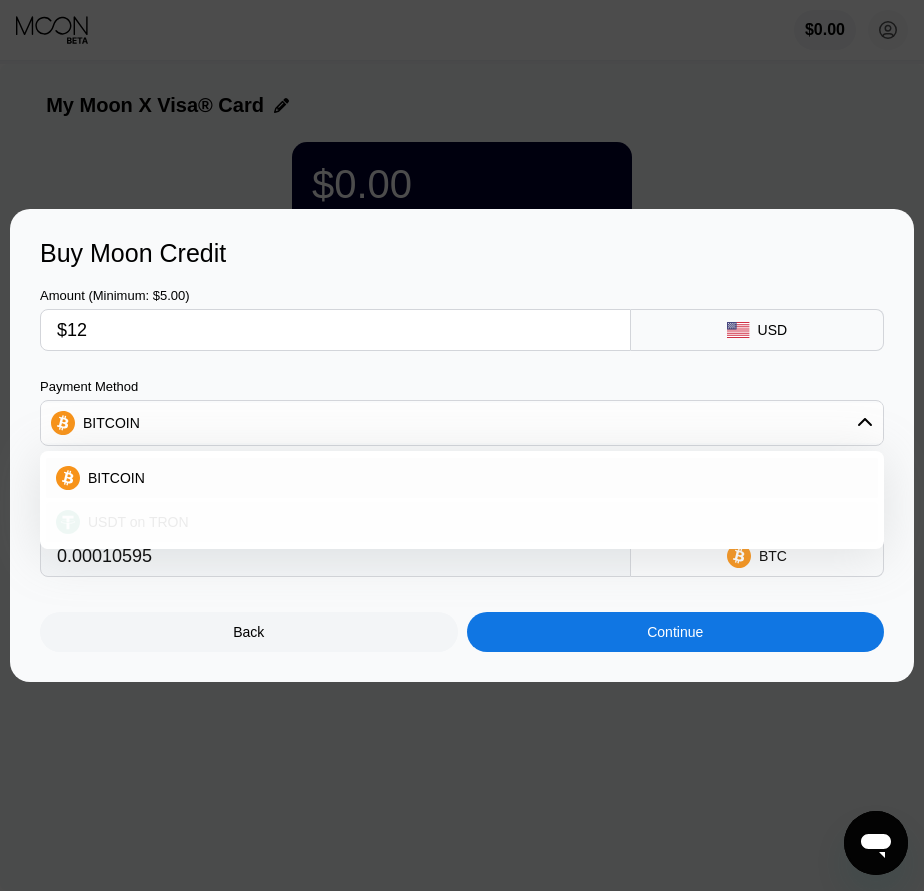 click on "USDT on TRON" at bounding box center [138, 522] 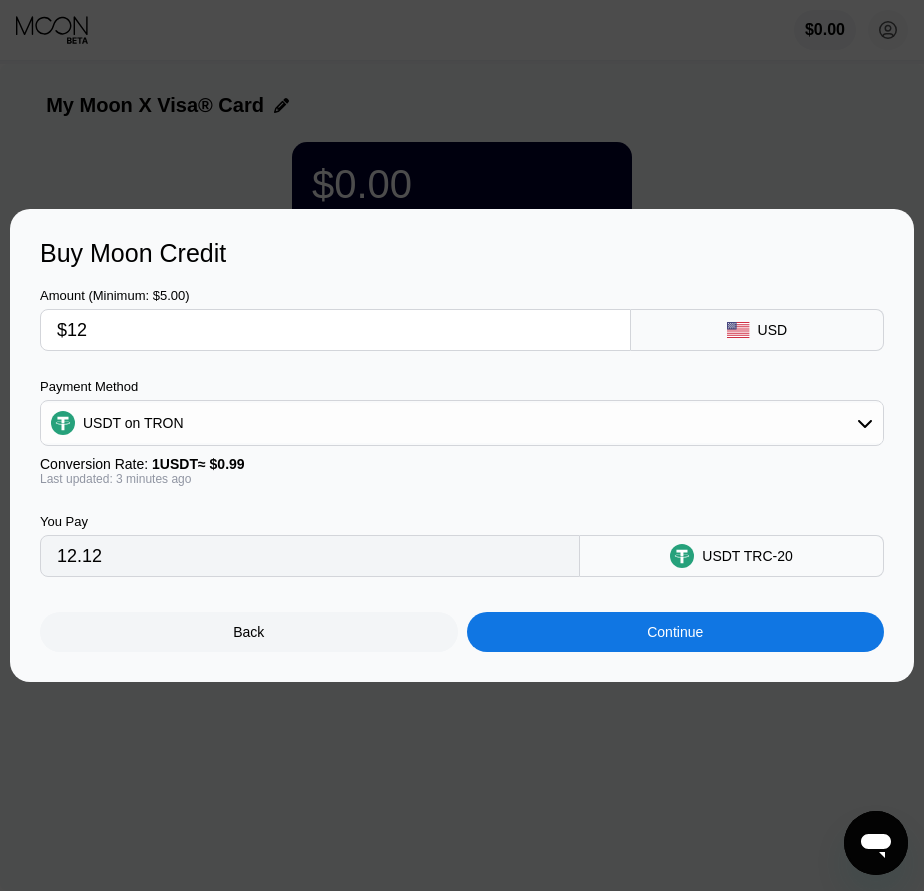 click on "Continue" at bounding box center (675, 632) 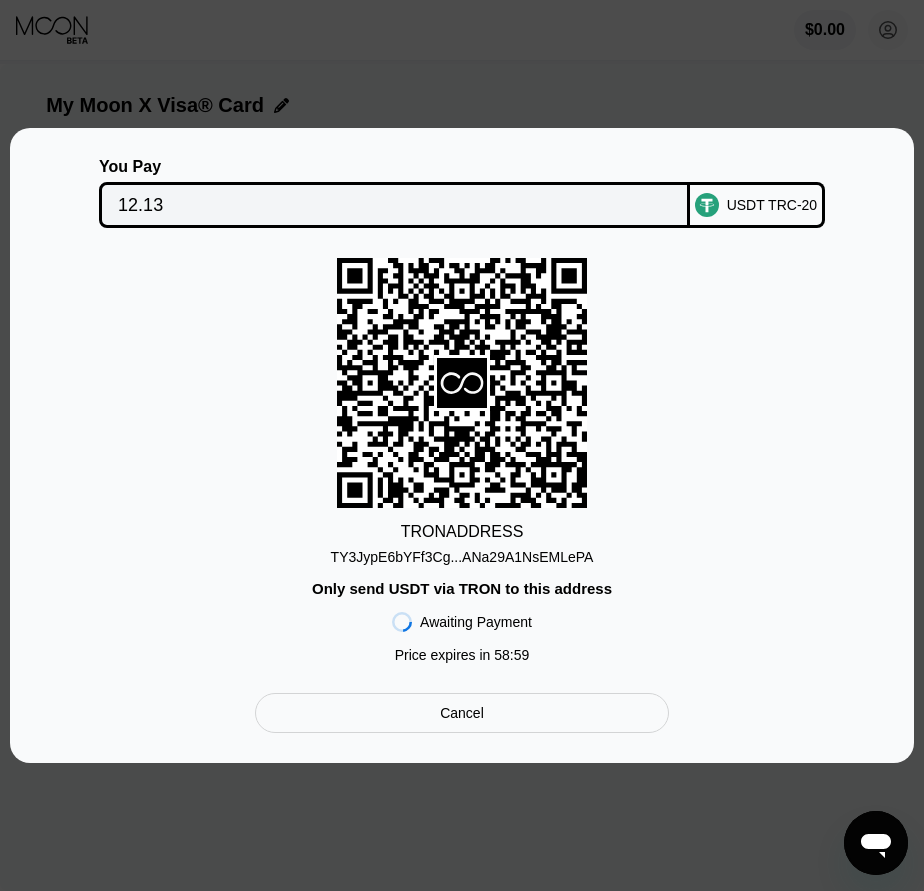 scroll, scrollTop: 0, scrollLeft: 0, axis: both 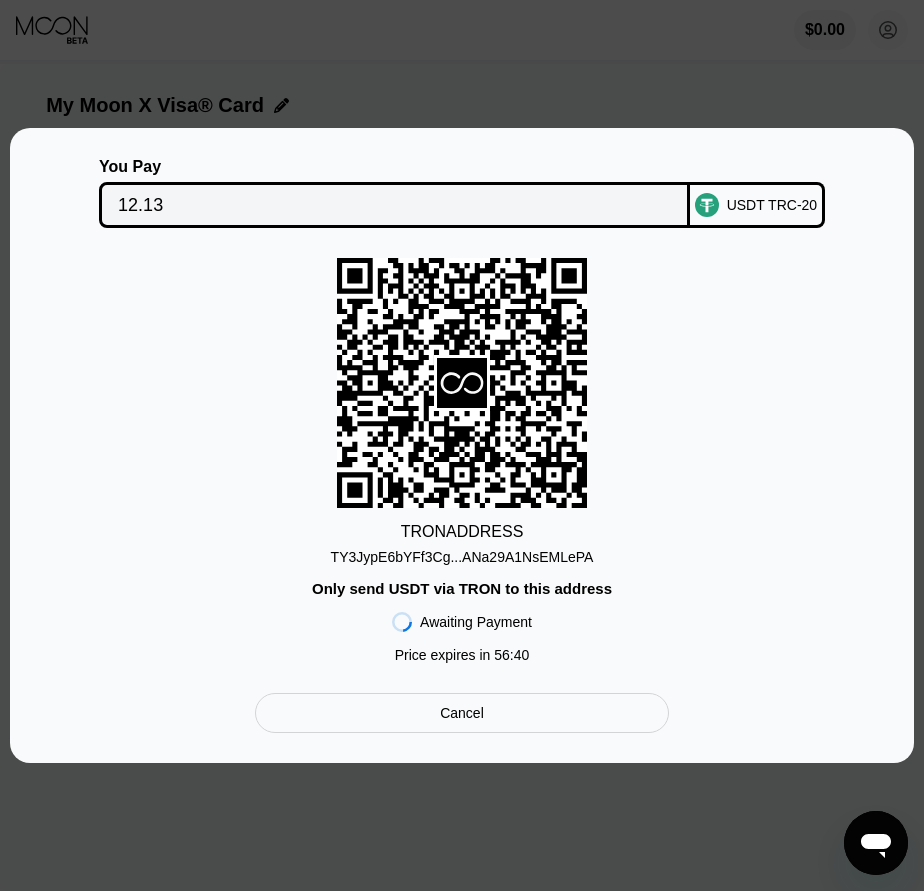 click on "TRON  ADDRESS TY3JypE6bYFf3Cg...ANa29A1NsEMLePA Only send USDT via TRON to this address Awaiting Payment Price expires in   56 : 40" at bounding box center [462, 465] 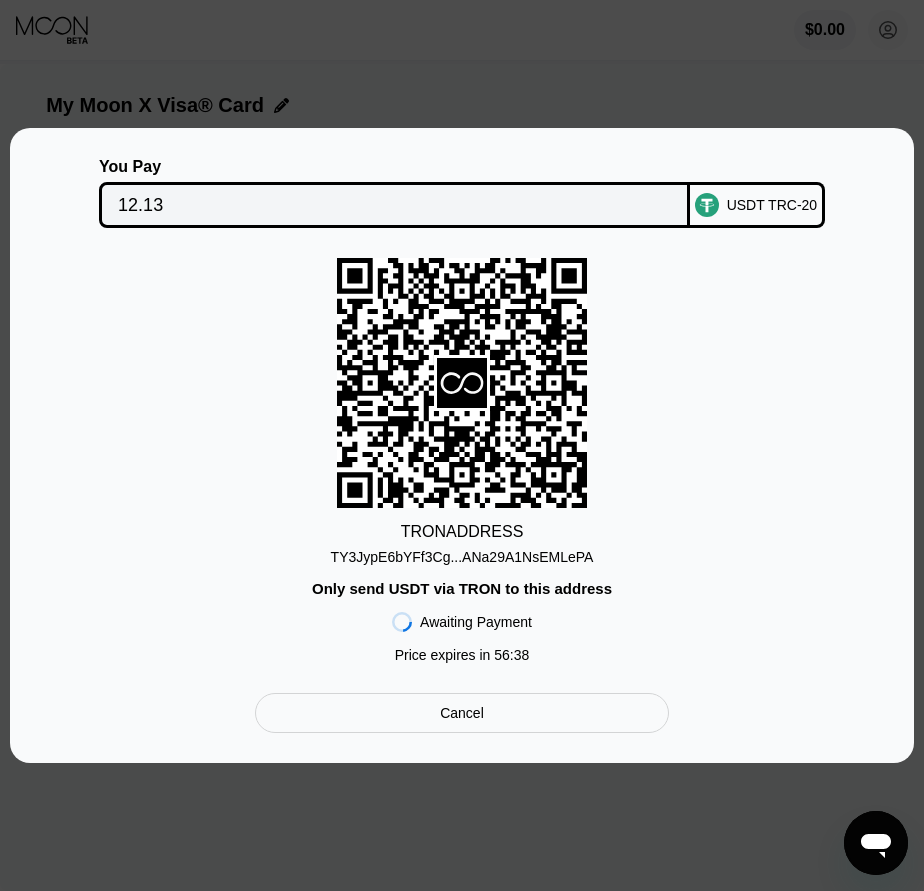 click on "TY3JypE6bYFf3Cg...ANa29A1NsEMLePA" at bounding box center (462, 557) 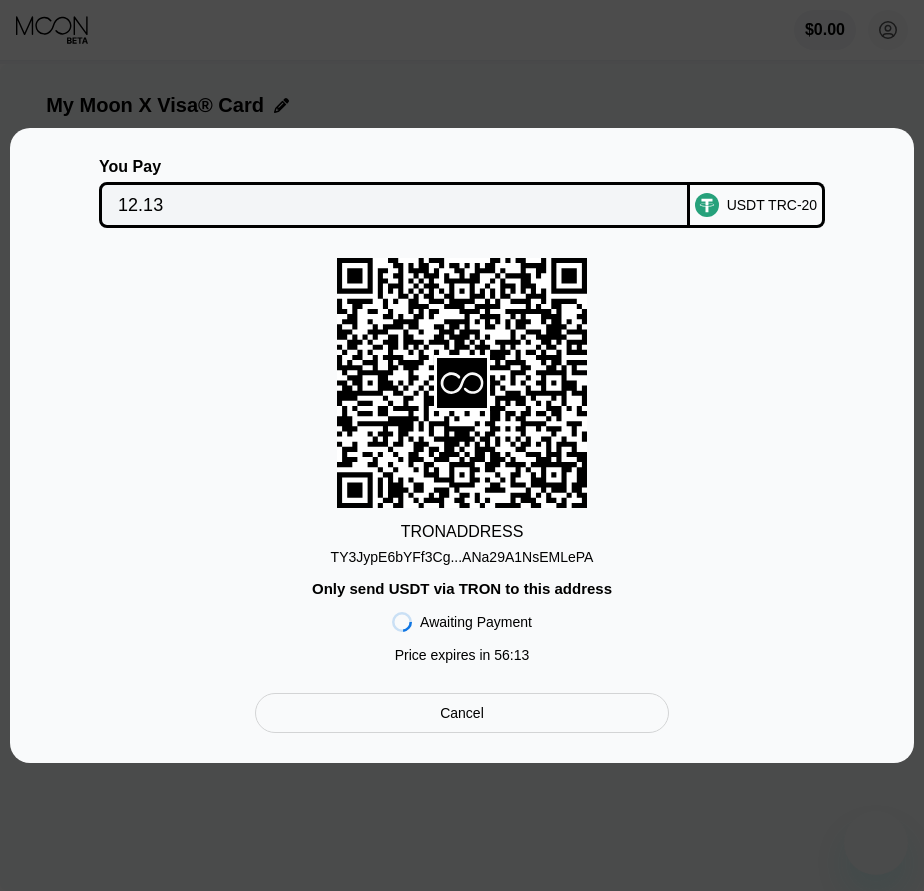 scroll, scrollTop: 0, scrollLeft: 0, axis: both 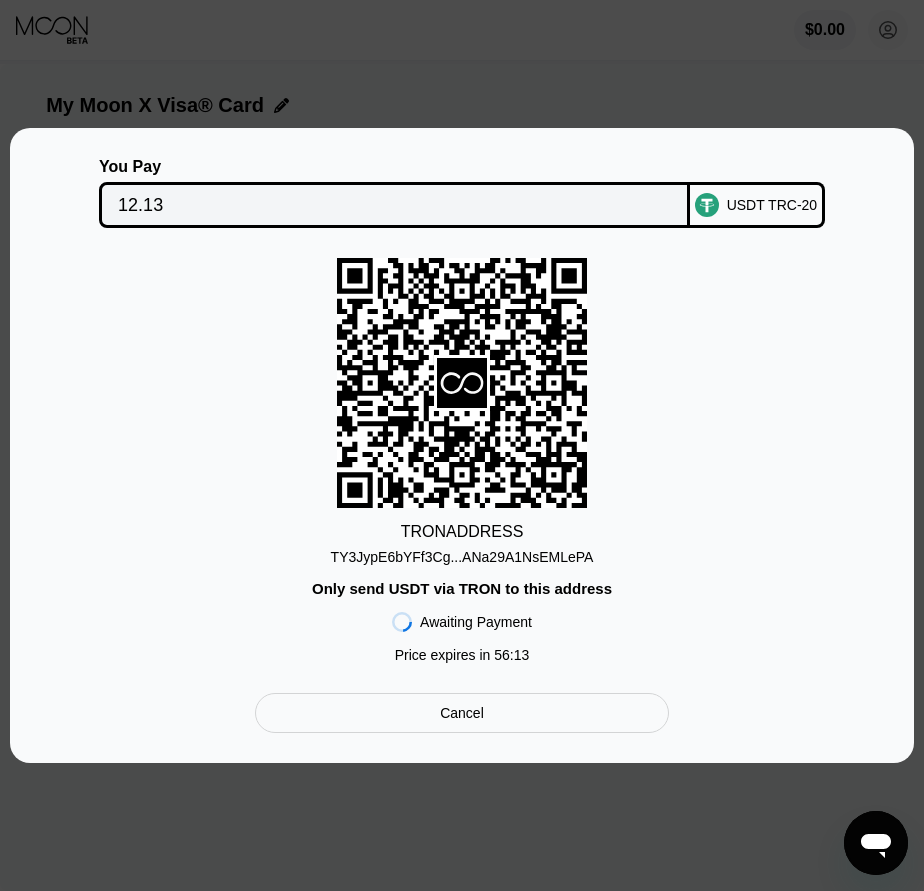 click on "12.13" at bounding box center (394, 205) 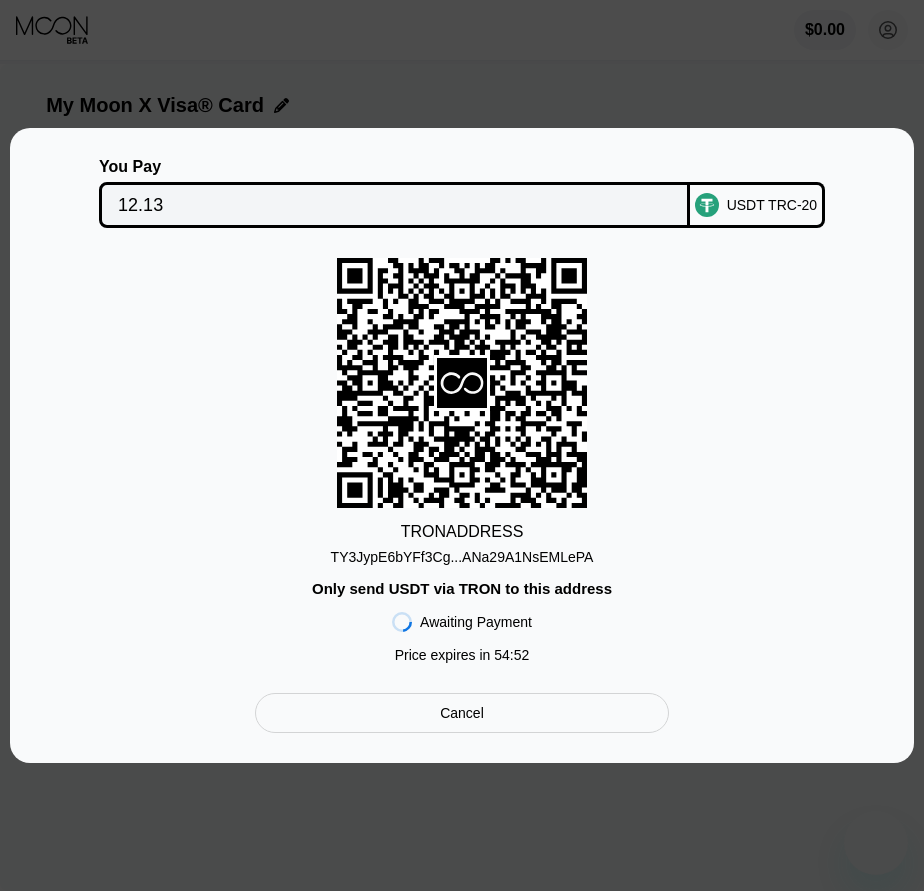 scroll, scrollTop: 0, scrollLeft: 0, axis: both 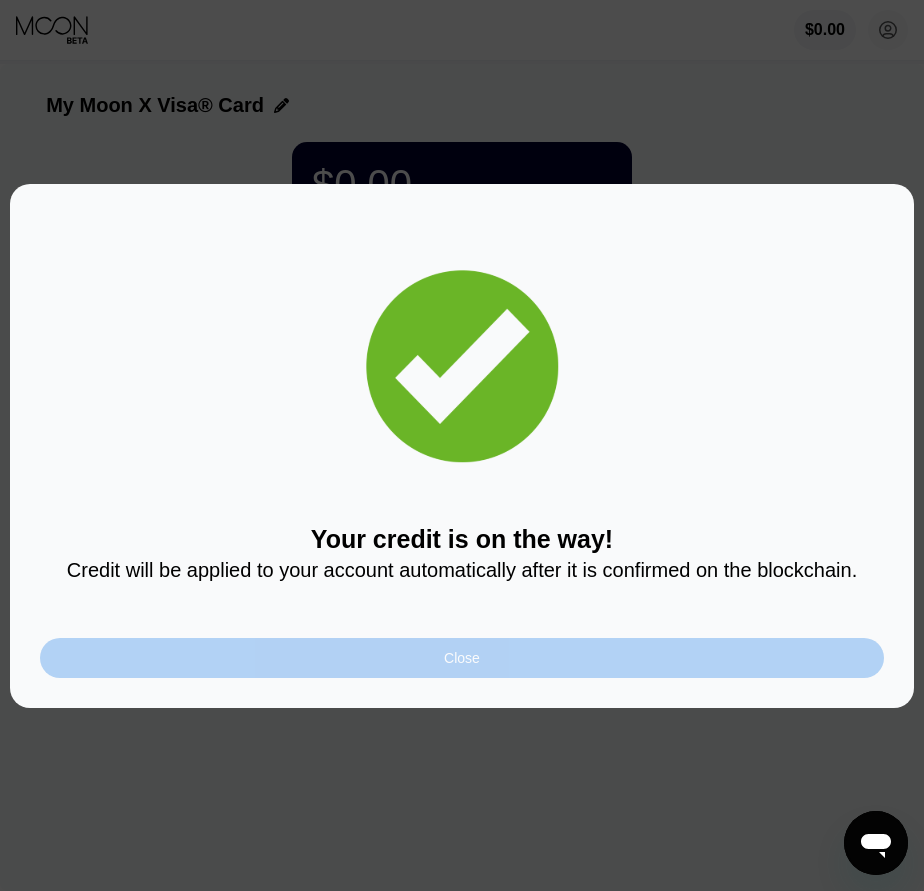 click on "Close" at bounding box center [462, 658] 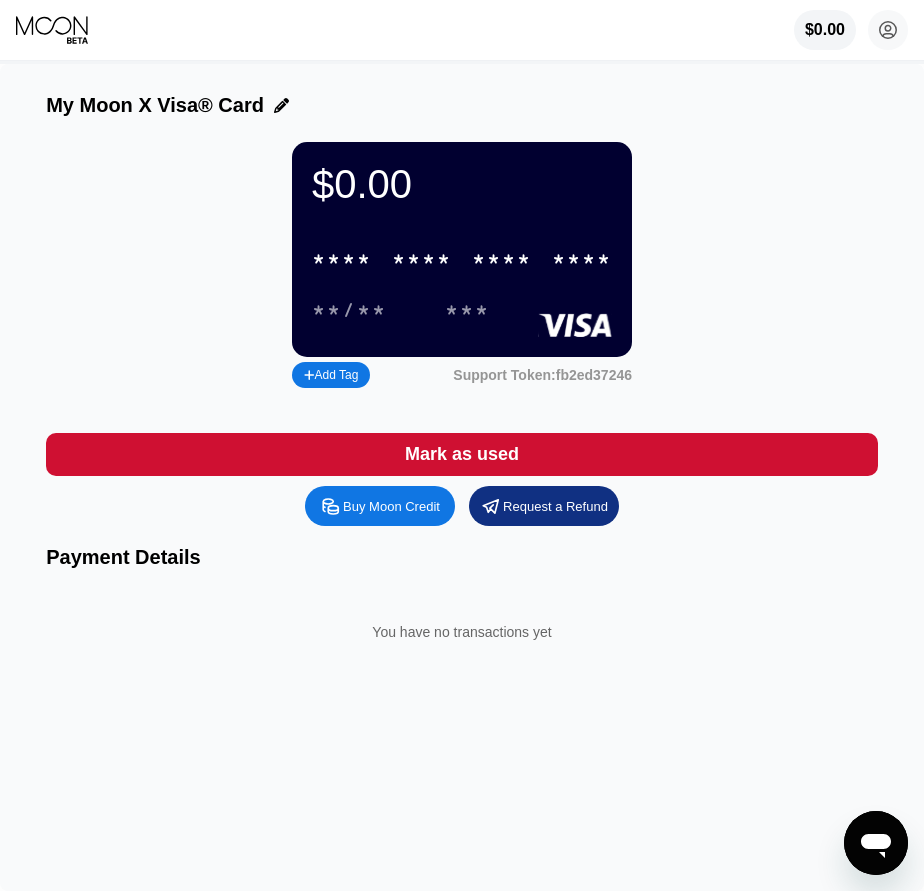 click on "$0.00 * * * * * * * * * * * * **** **/** ***" at bounding box center [462, 249] 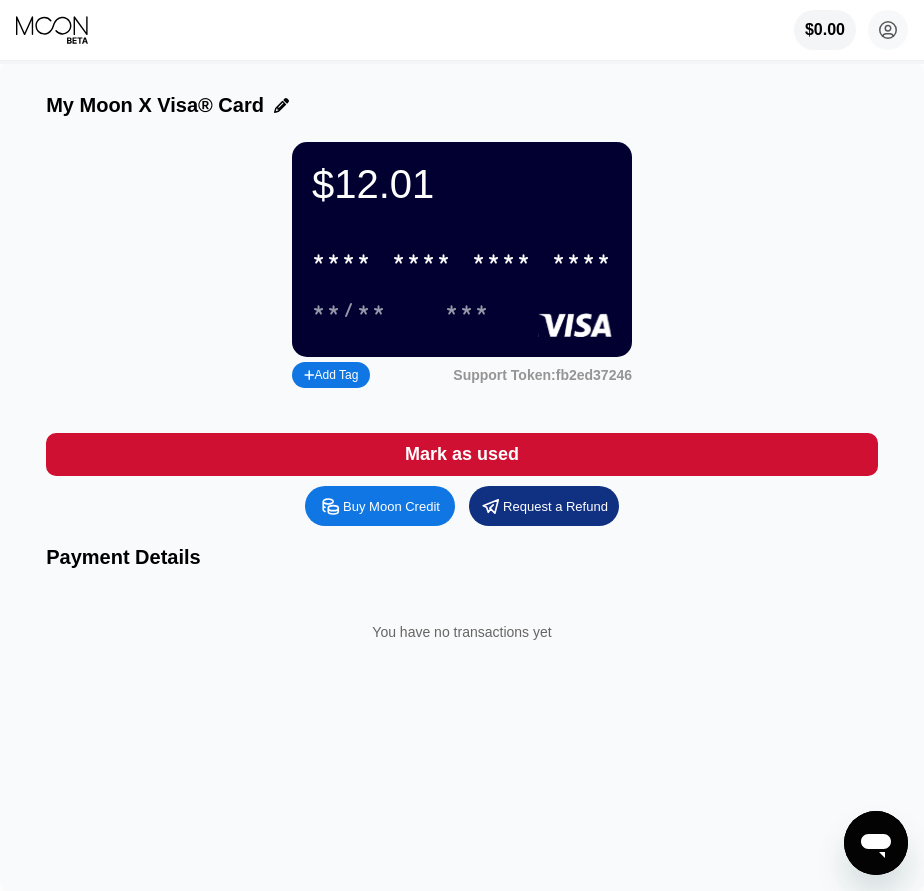 click on "* * * *" at bounding box center (502, 260) 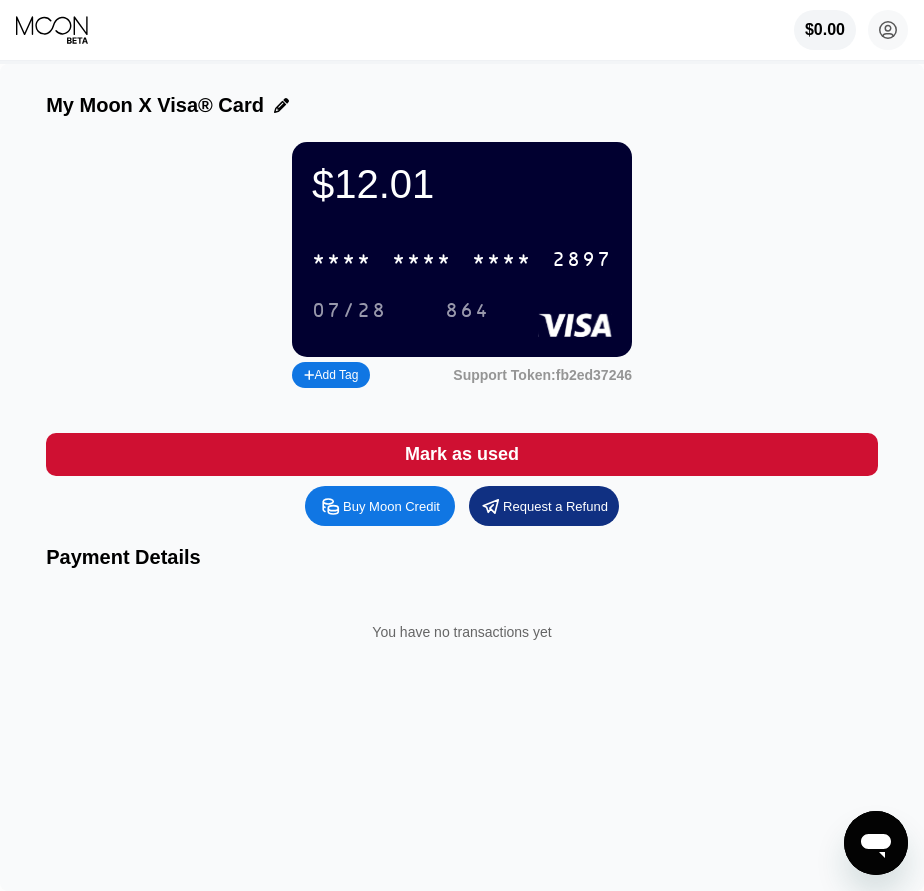 click on "* * * *" at bounding box center [502, 260] 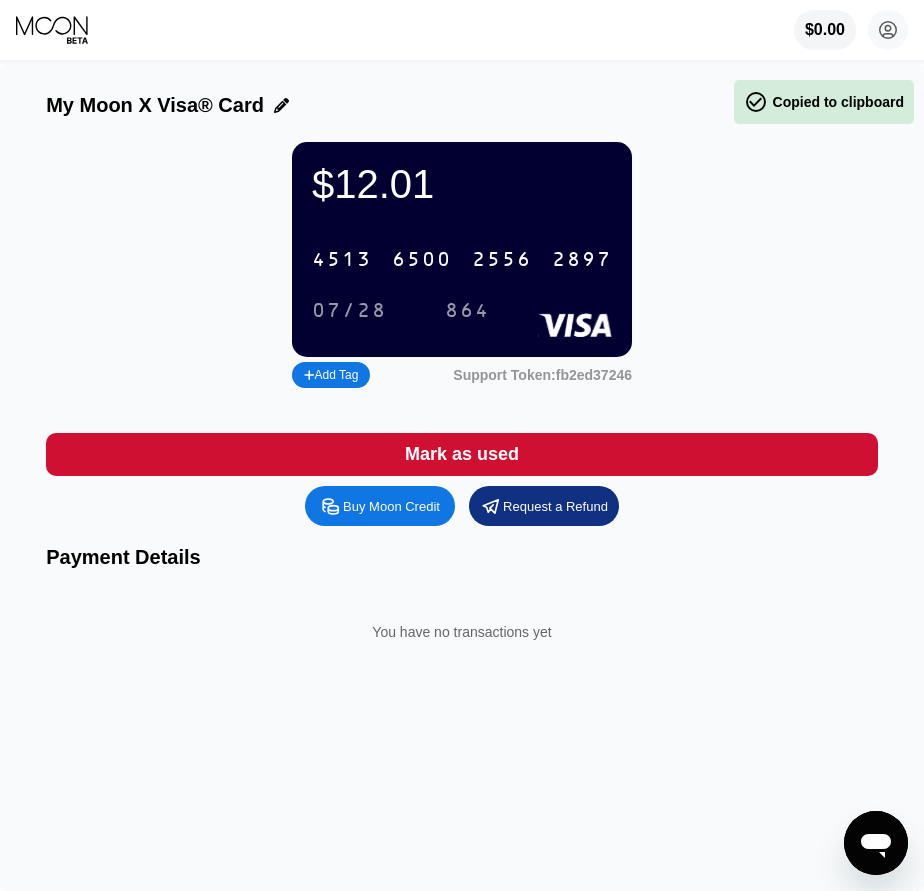 scroll, scrollTop: 0, scrollLeft: 0, axis: both 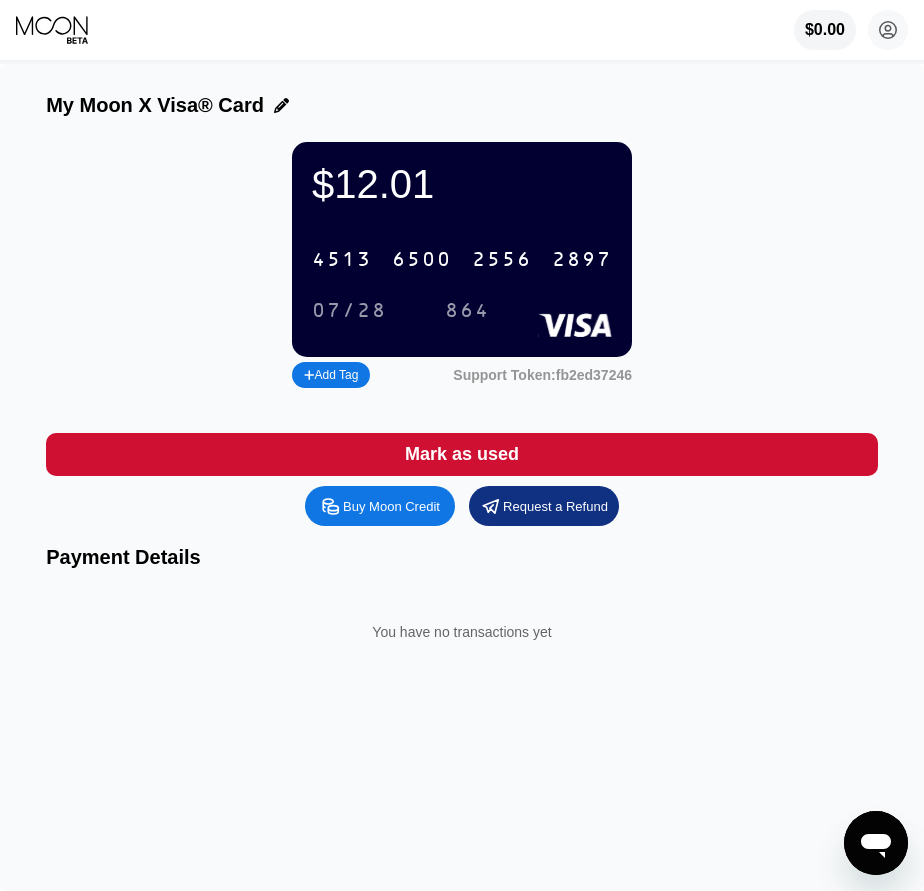 click on "$12.01 [CREDIT CARD] 07/28 864 Add Tag Support Token: [TOKEN]" at bounding box center (462, 267) 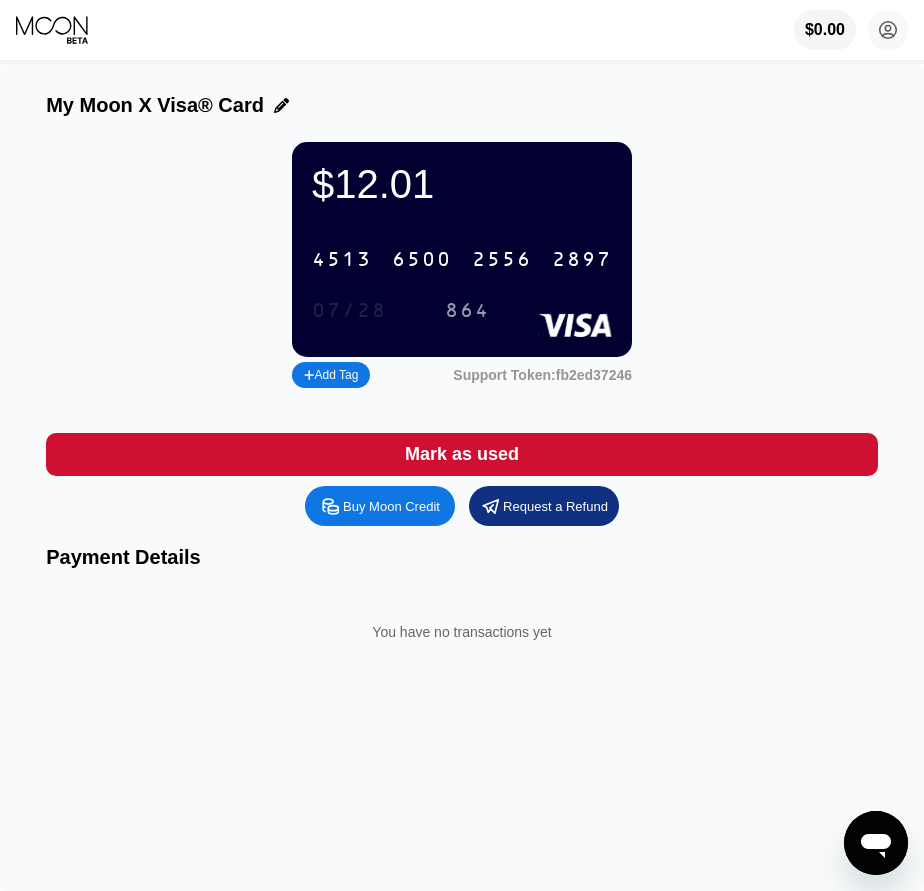 click on "07/28" at bounding box center (349, 311) 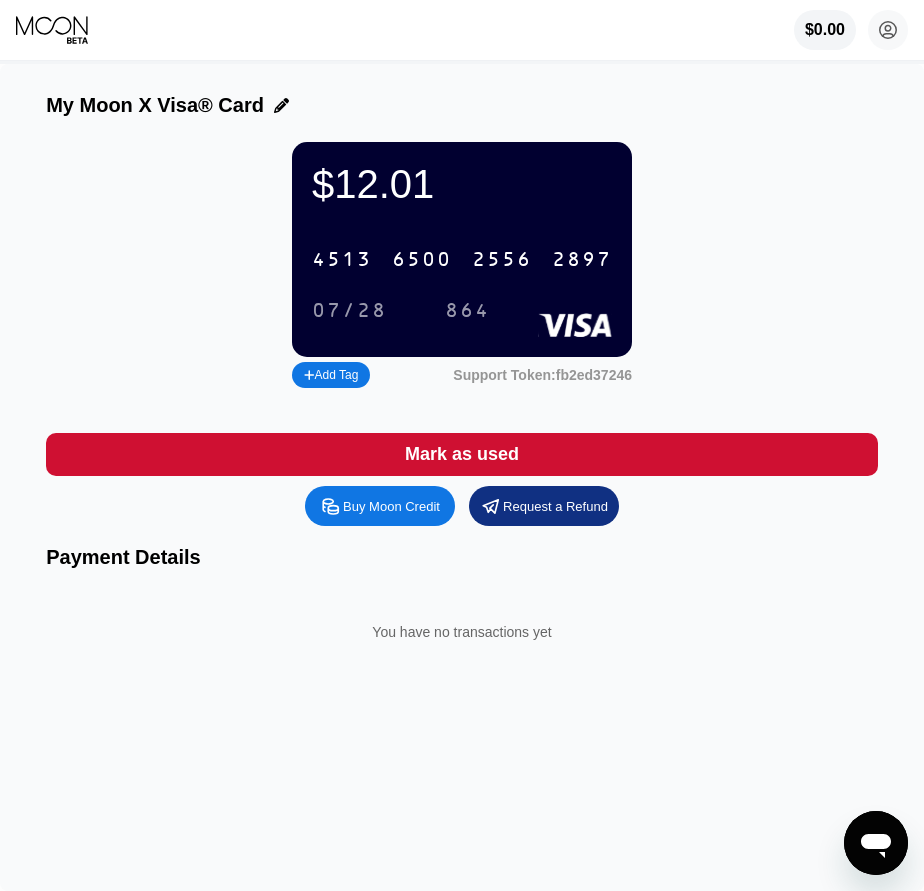 click on "My Moon X Visa® Card $12.01 [CREDIT CARD] 07/28 864 Add Tag Support Token: [TOKEN] Mark as used Buy Moon Credit Request a Refund Payment Details You have no transactions yet" at bounding box center (462, 477) 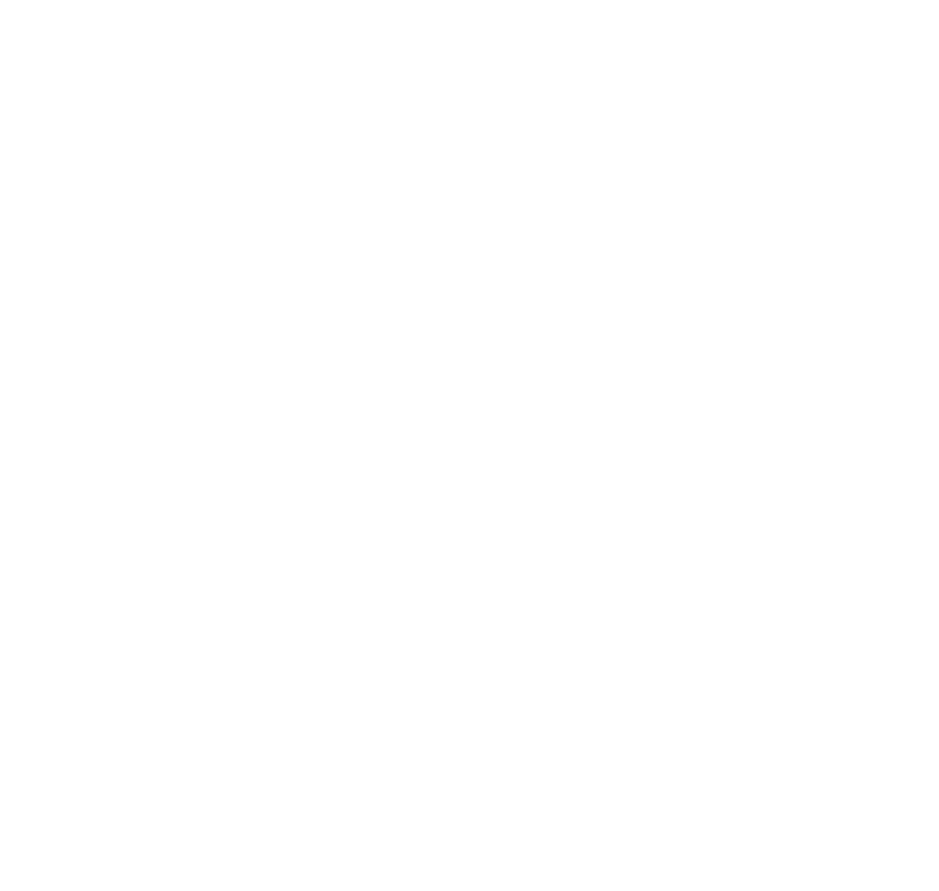 scroll, scrollTop: 0, scrollLeft: 0, axis: both 